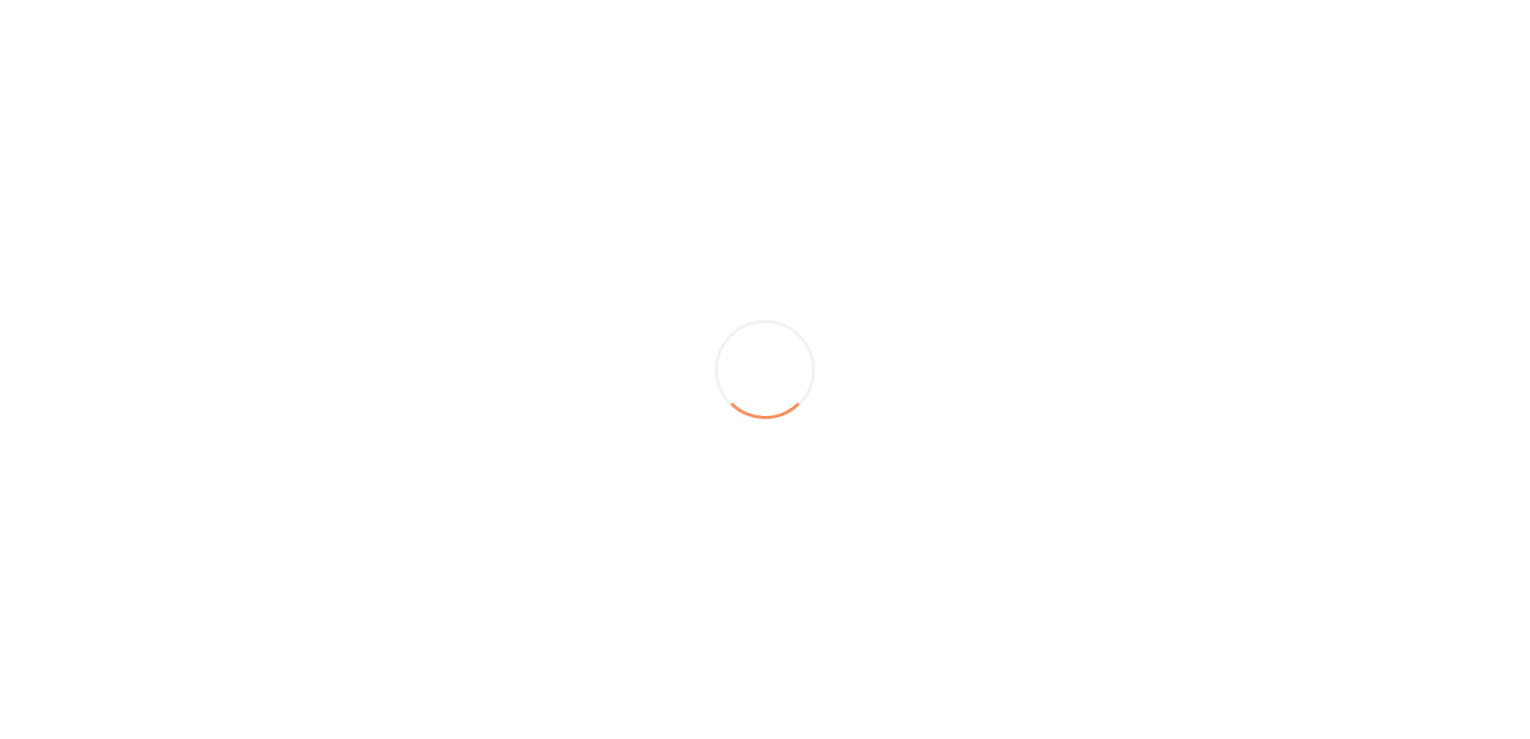 scroll, scrollTop: 0, scrollLeft: 0, axis: both 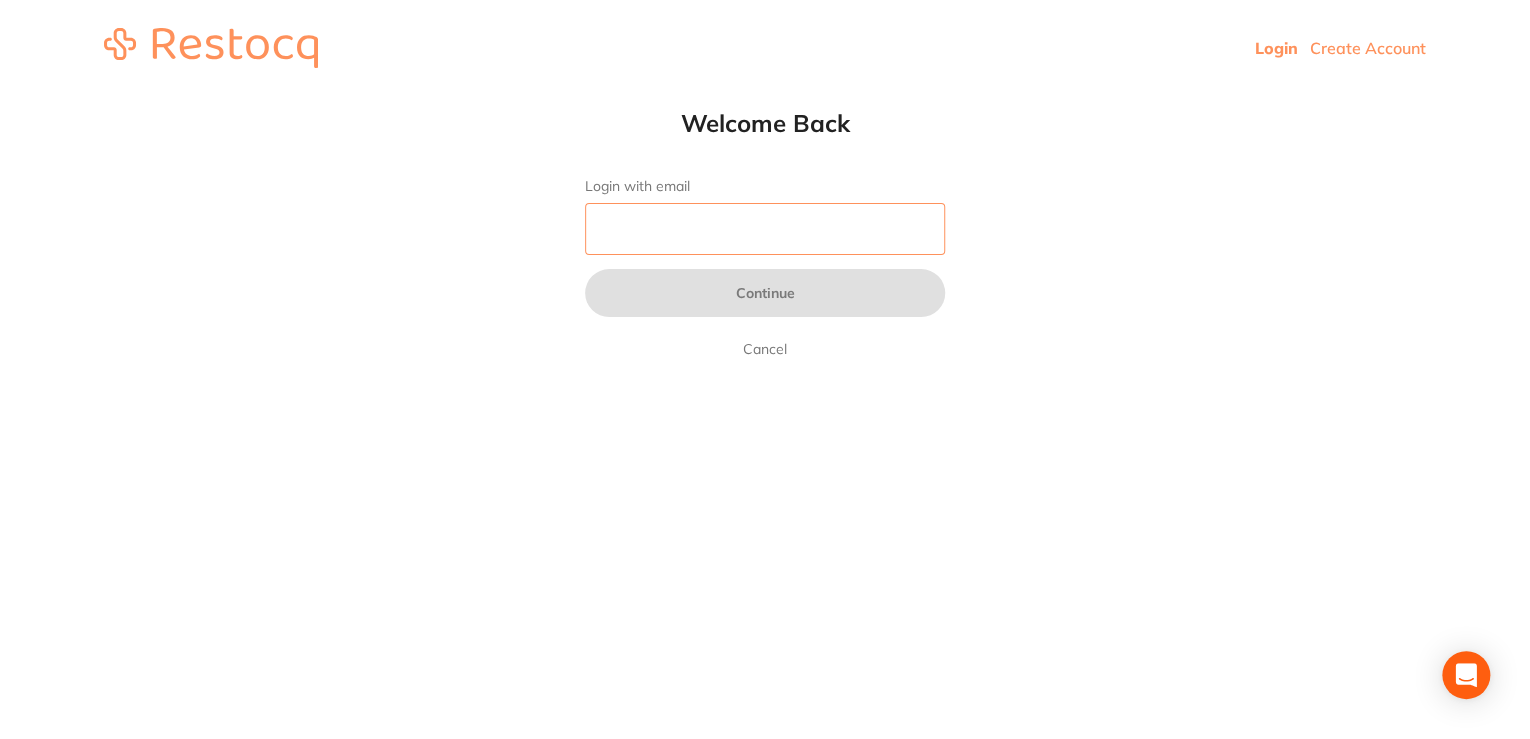 click on "Login with email" at bounding box center [765, 229] 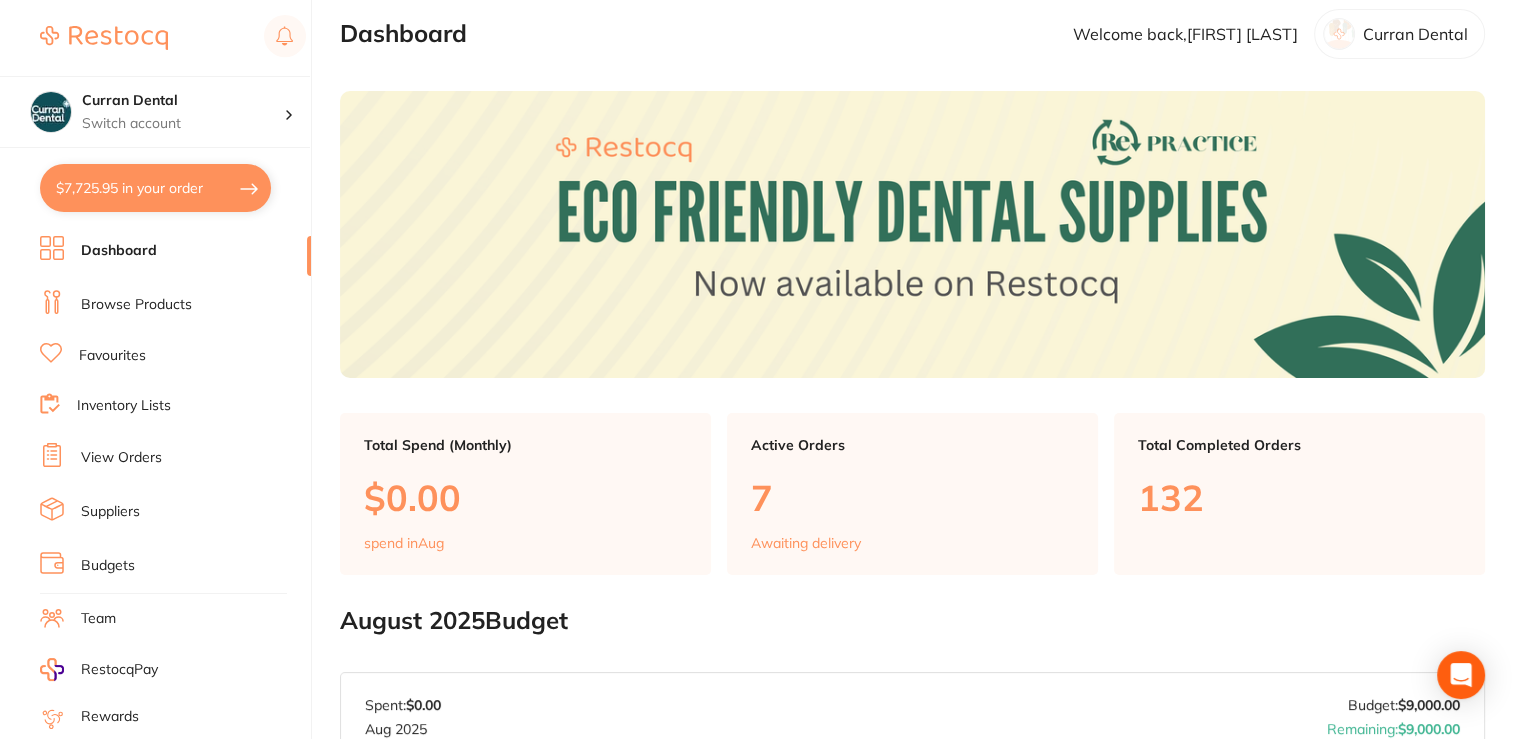 scroll, scrollTop: 18, scrollLeft: 0, axis: vertical 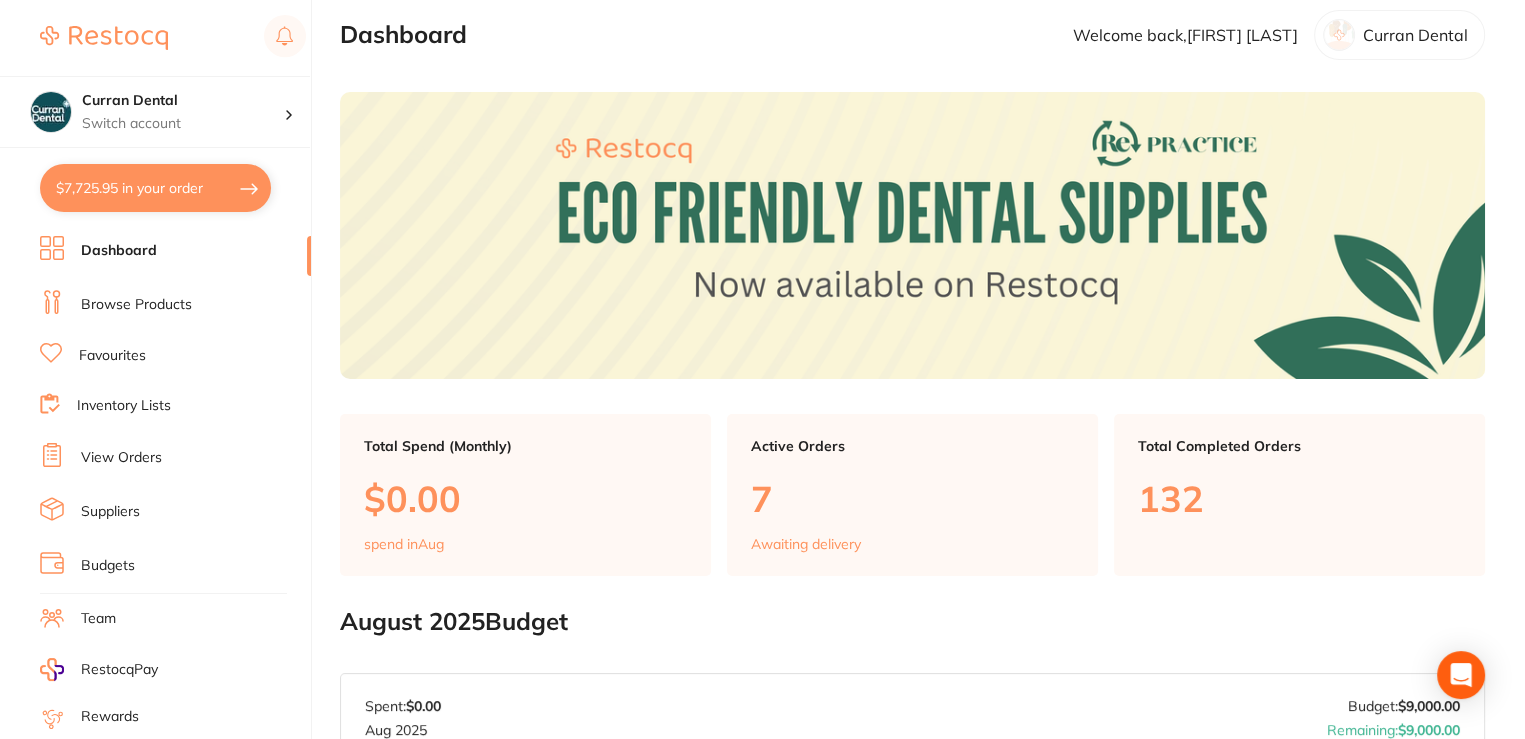 click on "$[PRICE] in your order" at bounding box center (155, 188) 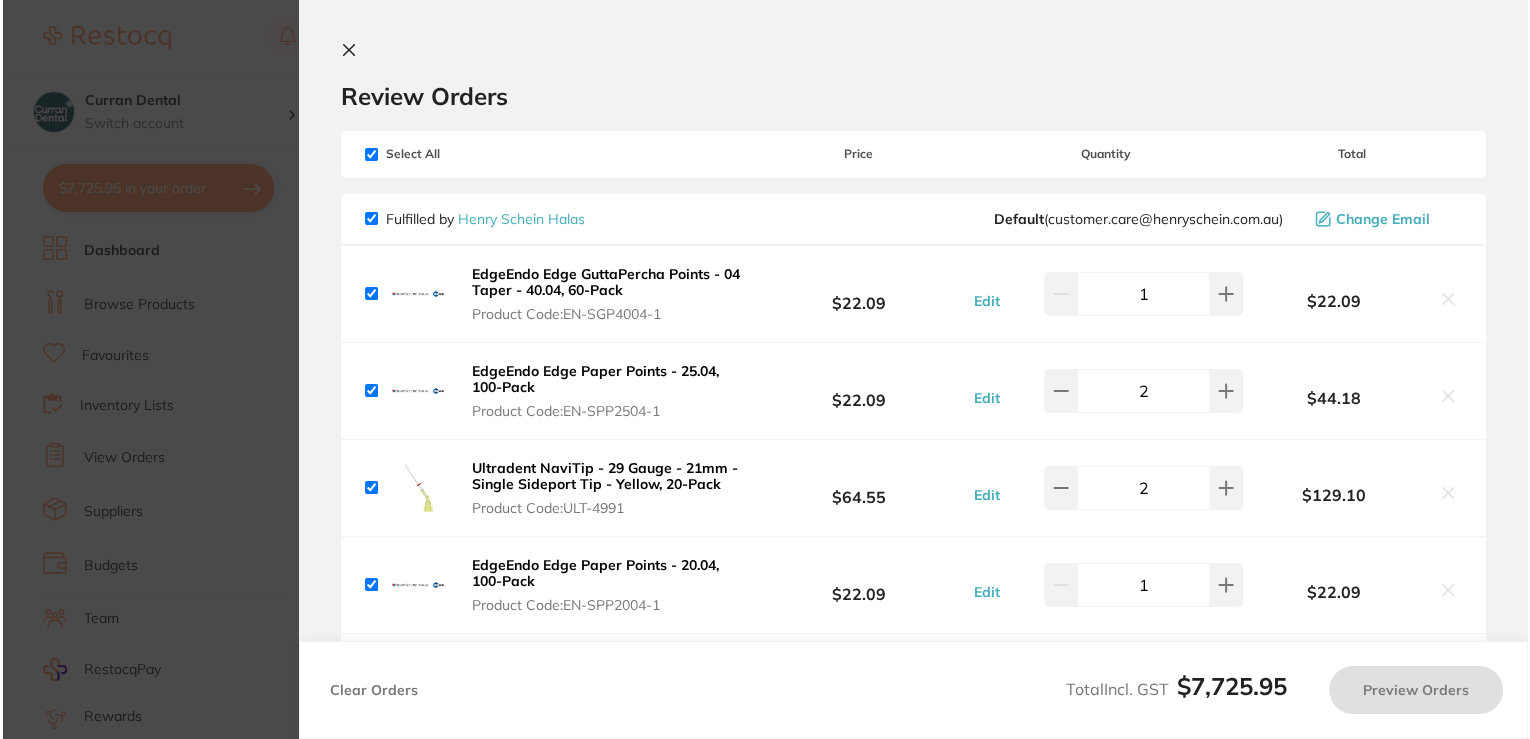 scroll, scrollTop: 0, scrollLeft: 0, axis: both 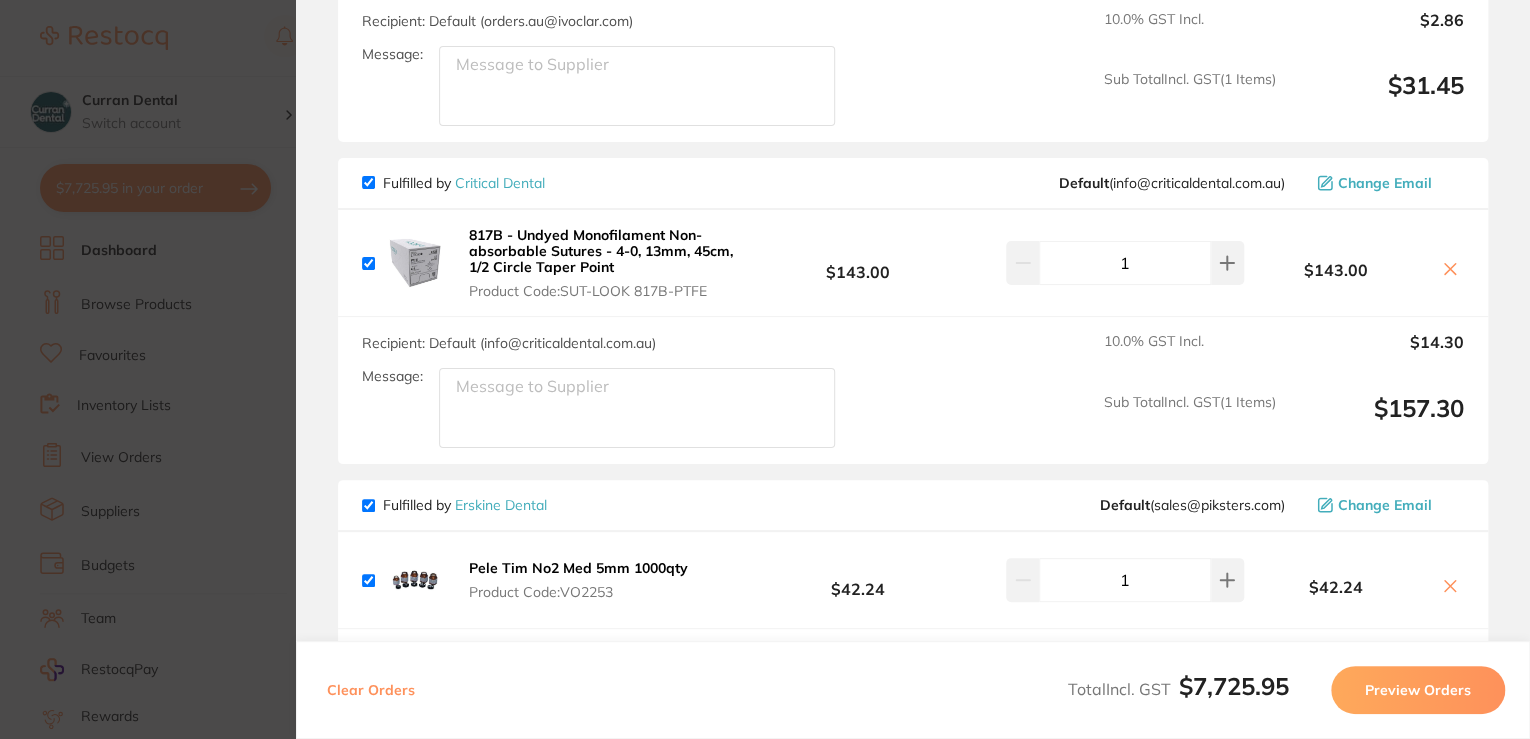 click on "817B - Undyed Monofilament Non-absorbable Sutures - 4-0, 13mm, 45cm, 1/2 Circle Taper Point" at bounding box center [601, 251] 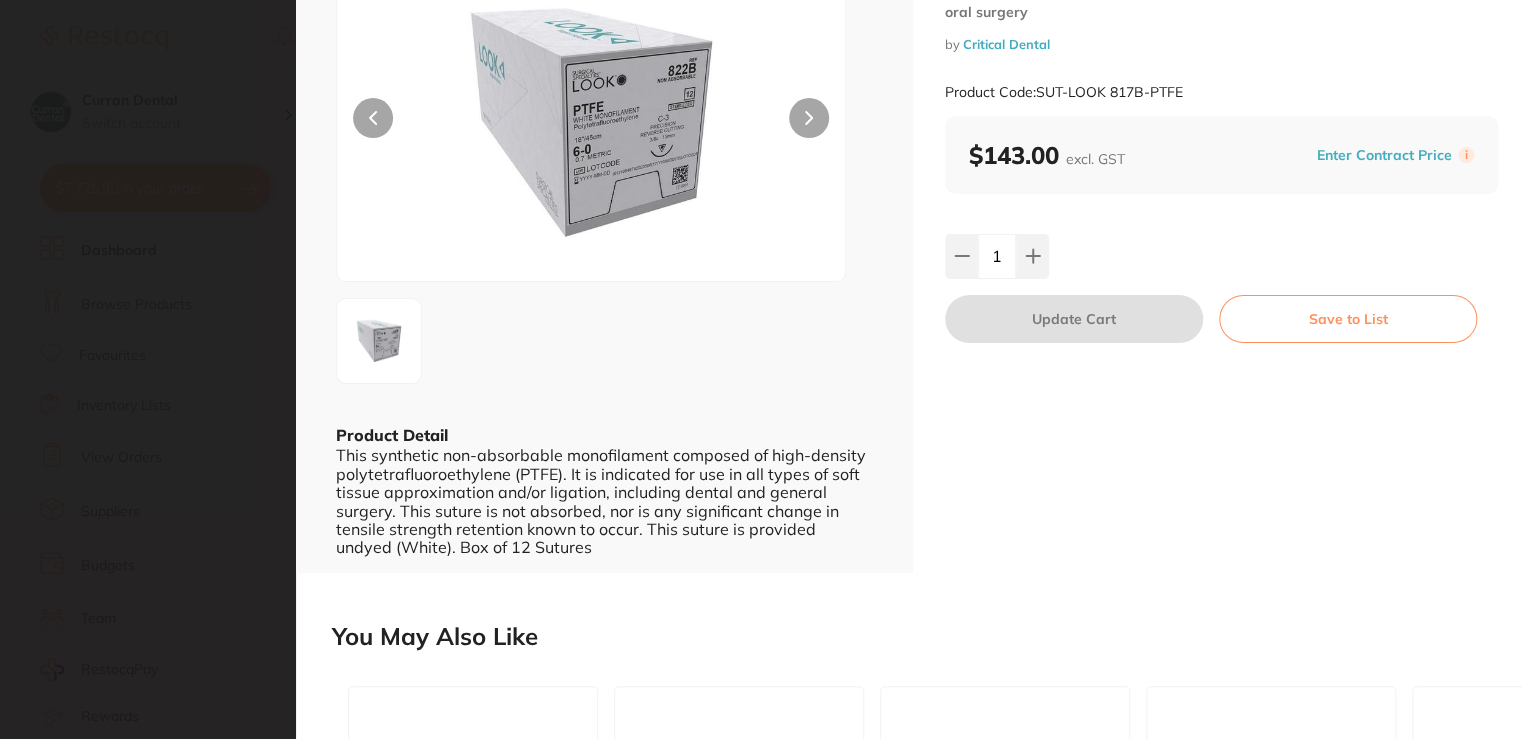 scroll, scrollTop: 0, scrollLeft: 0, axis: both 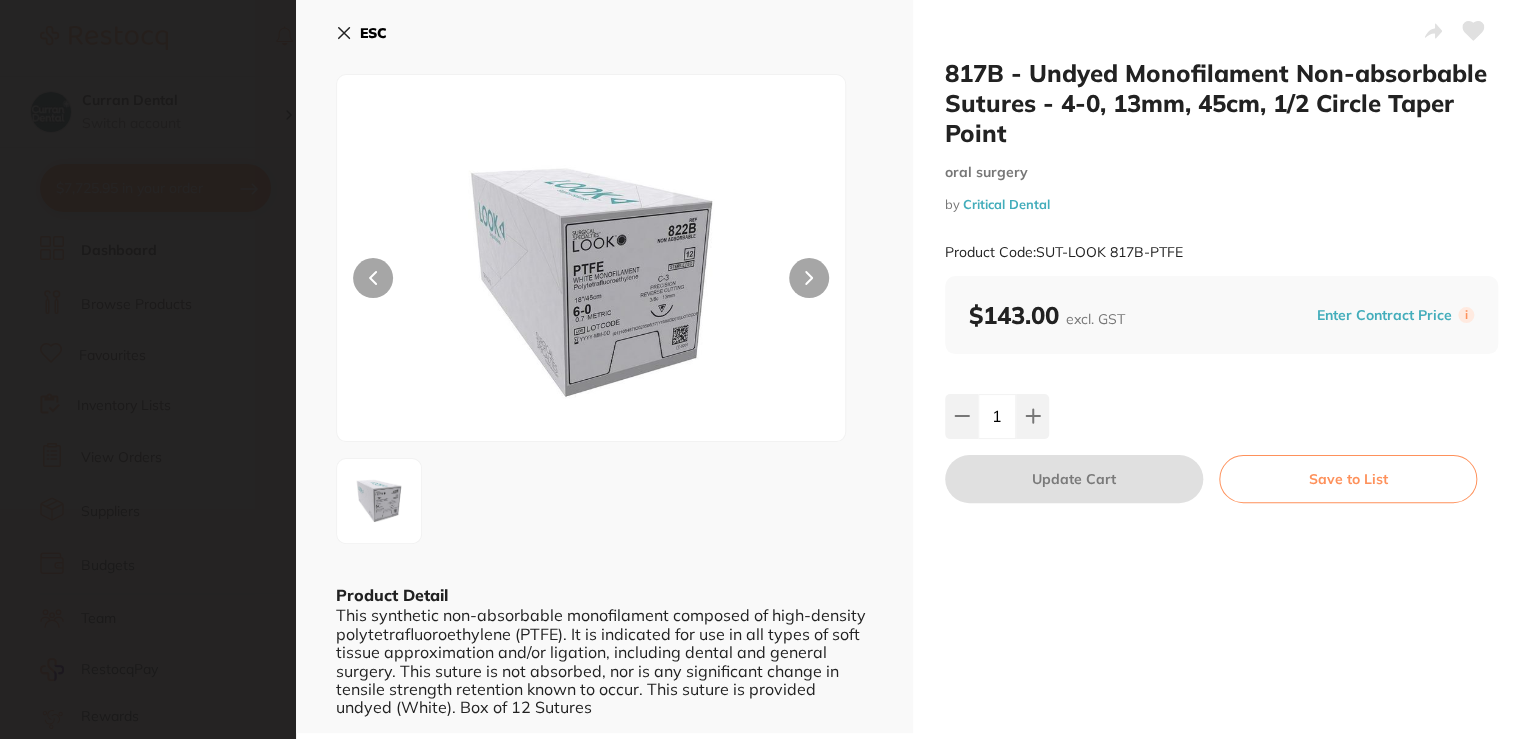 drag, startPoint x: 348, startPoint y: 44, endPoint x: 338, endPoint y: 33, distance: 14.866069 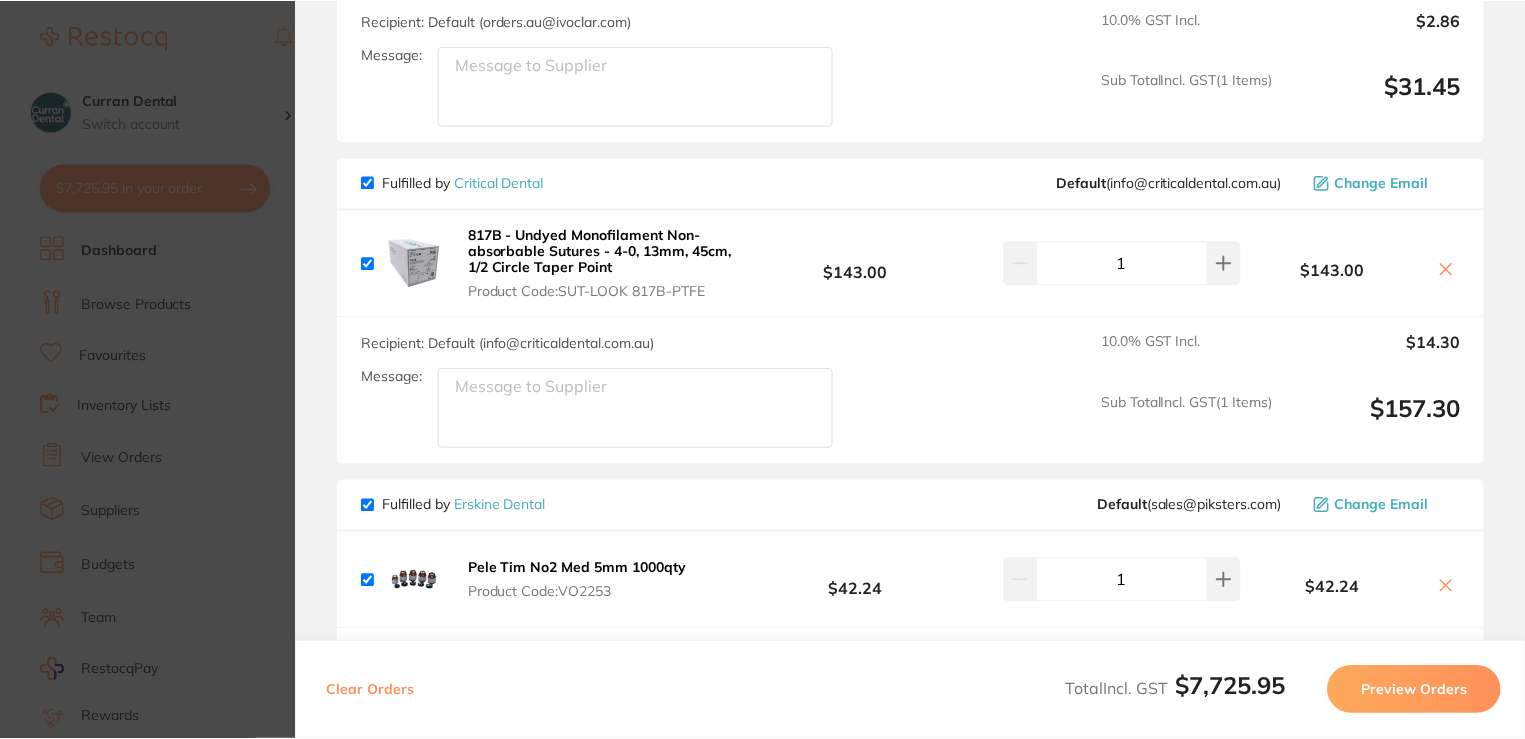 scroll, scrollTop: 18, scrollLeft: 0, axis: vertical 